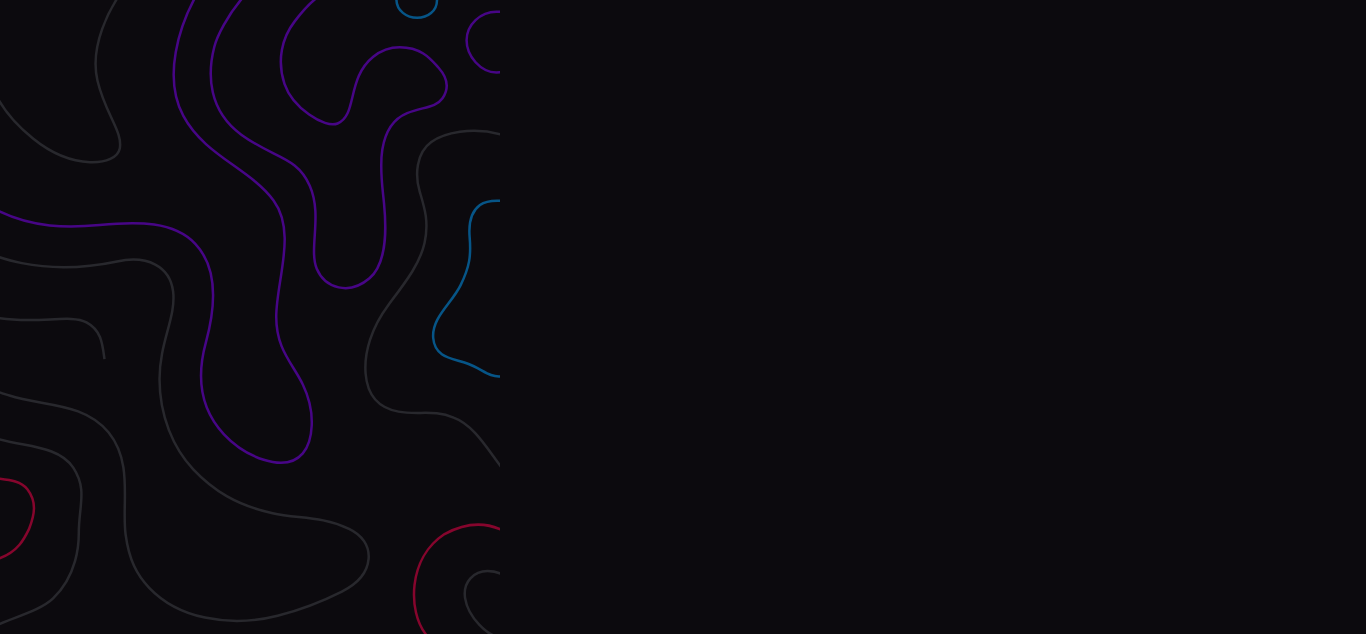scroll, scrollTop: 0, scrollLeft: 0, axis: both 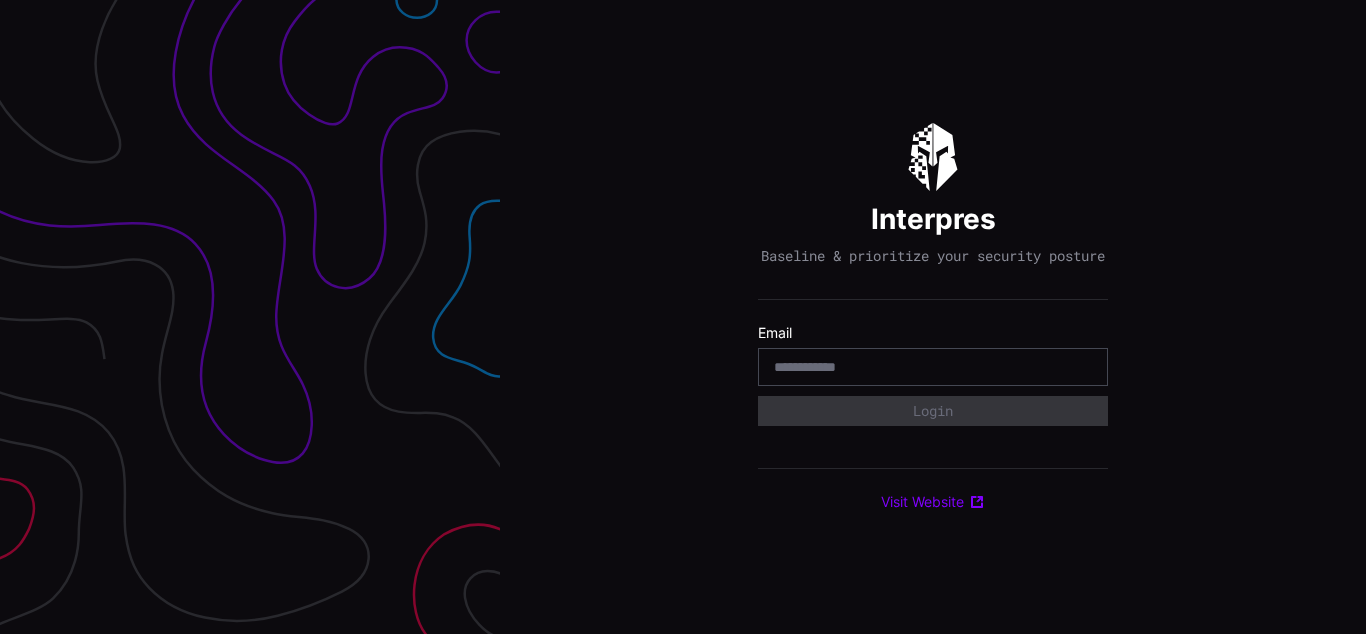 click on "Interpres Baseline & prioritize your security posture Email Login Visit Website" at bounding box center (933, 317) 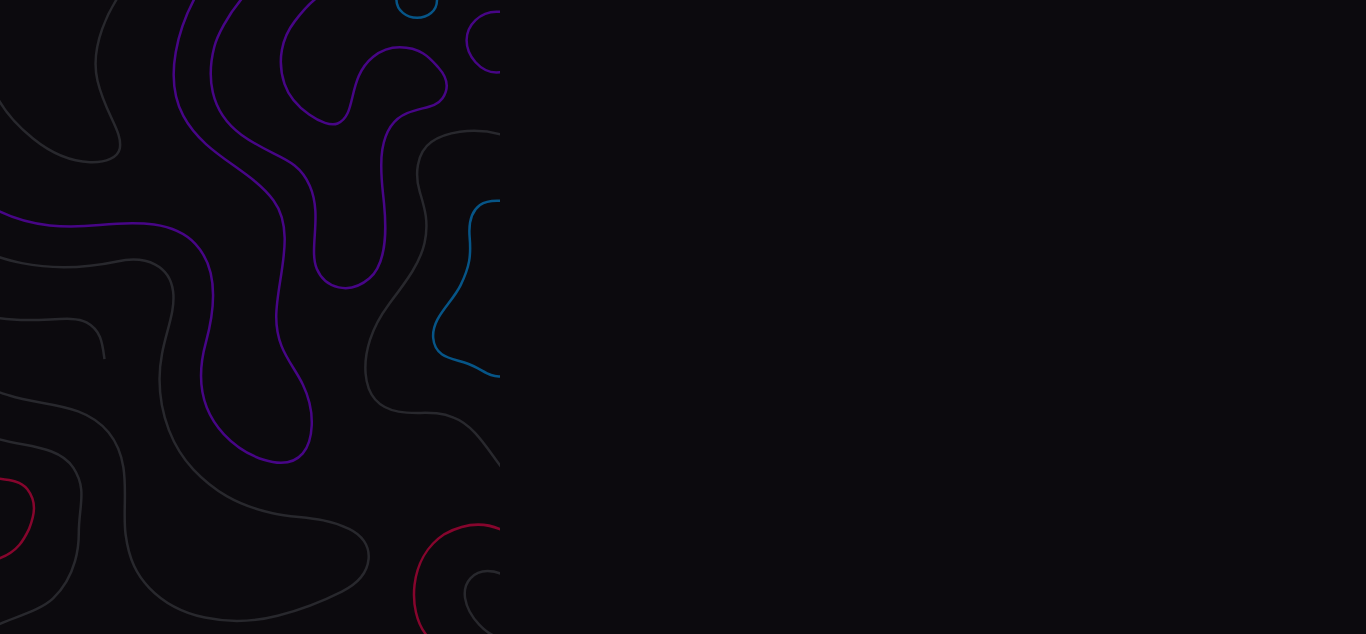 scroll, scrollTop: 0, scrollLeft: 0, axis: both 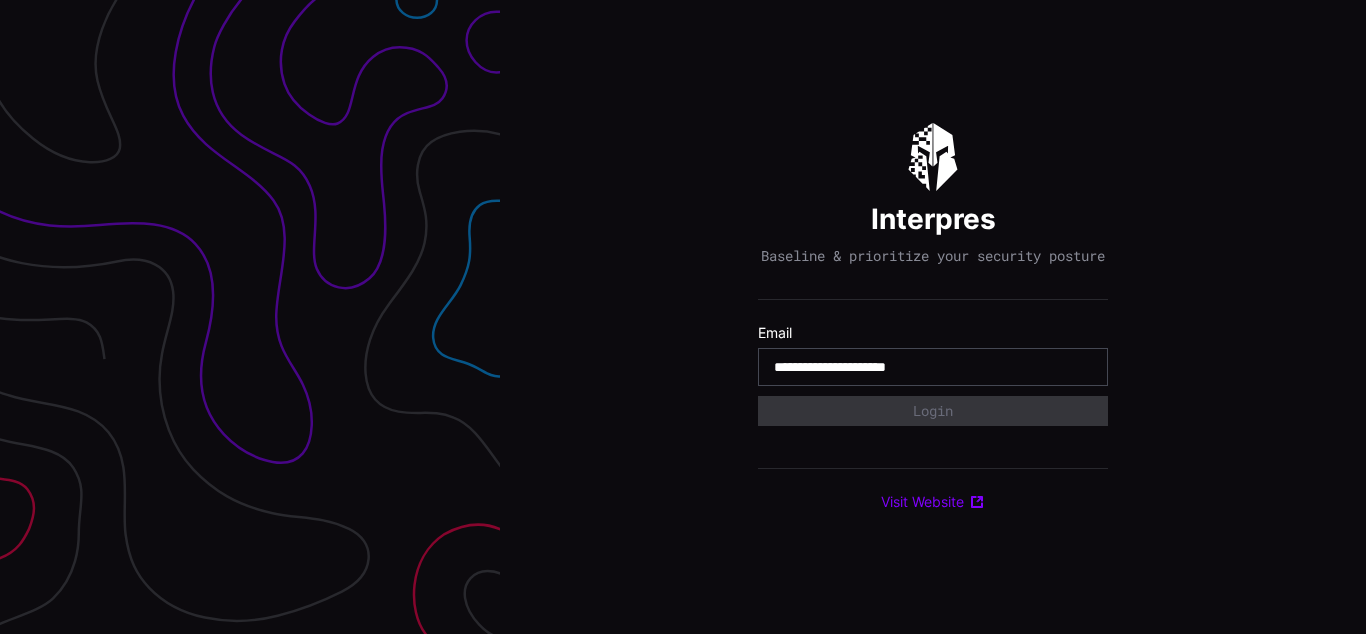 type on "**********" 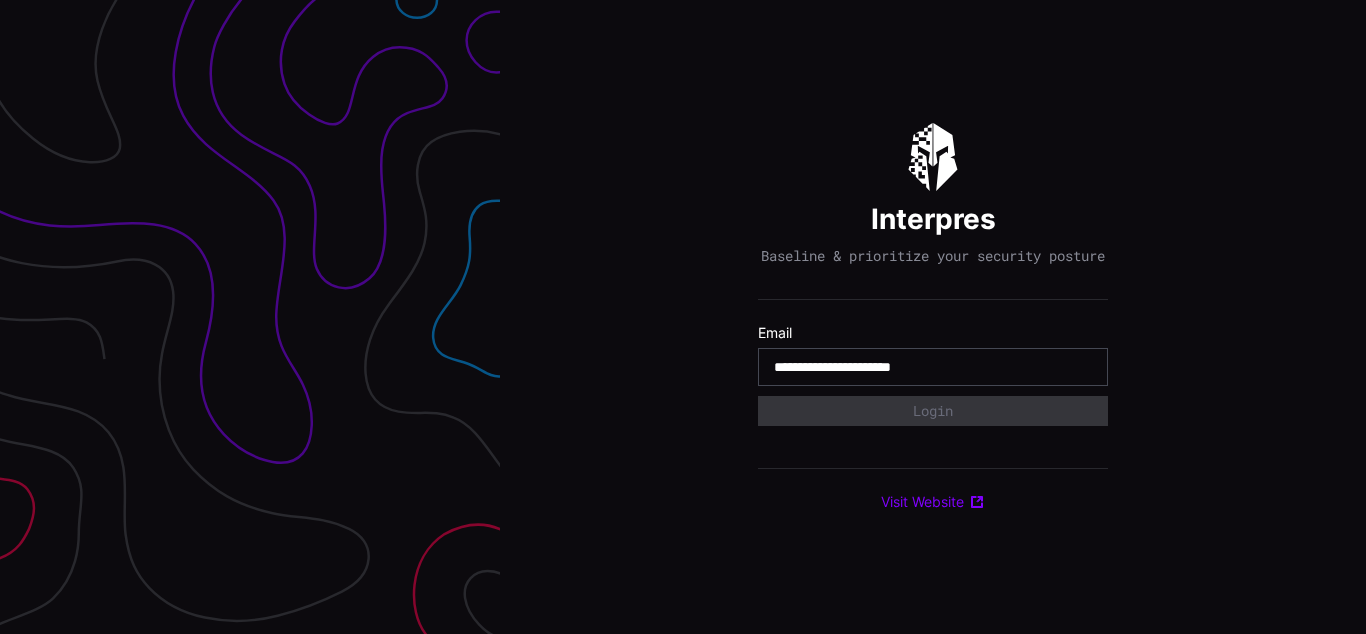 click on "**********" at bounding box center (933, 367) 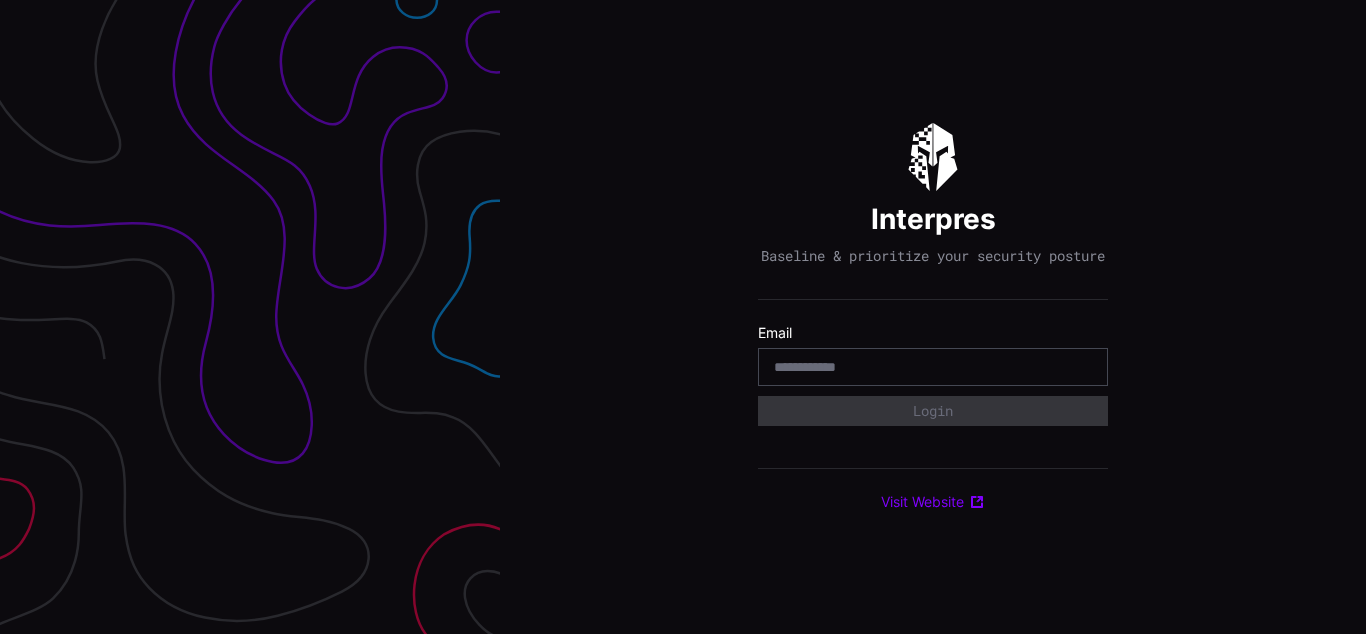 scroll, scrollTop: 0, scrollLeft: 0, axis: both 